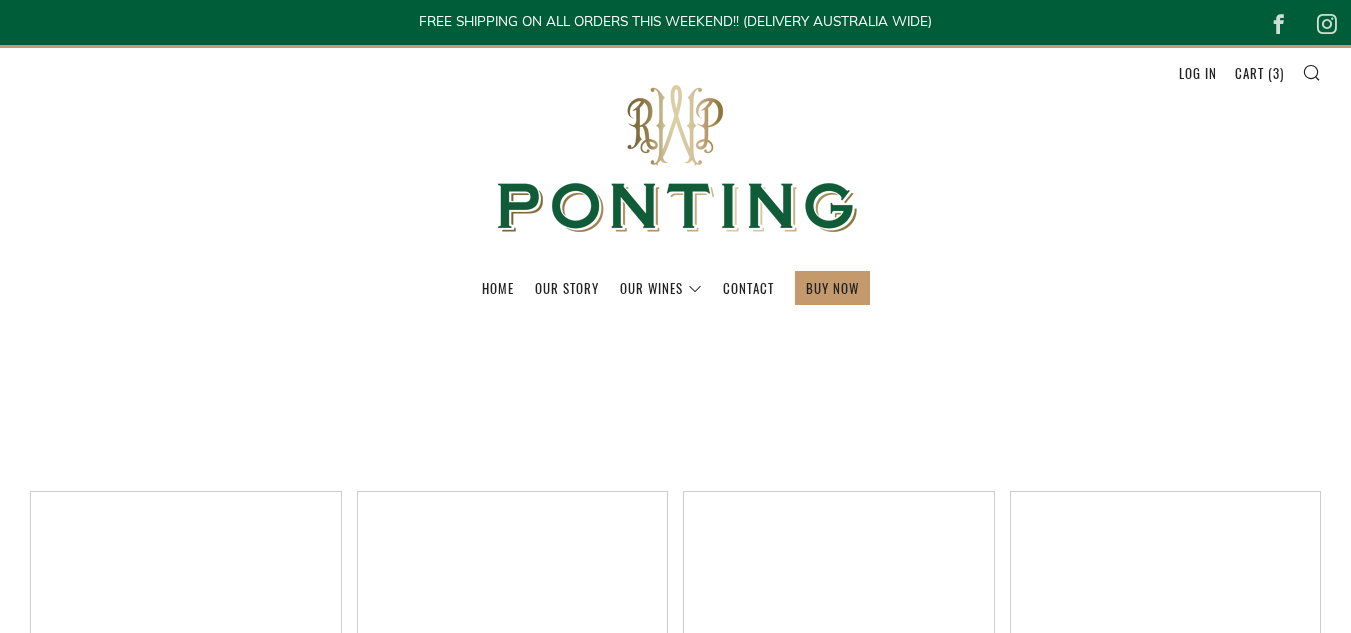scroll, scrollTop: 1394, scrollLeft: 0, axis: vertical 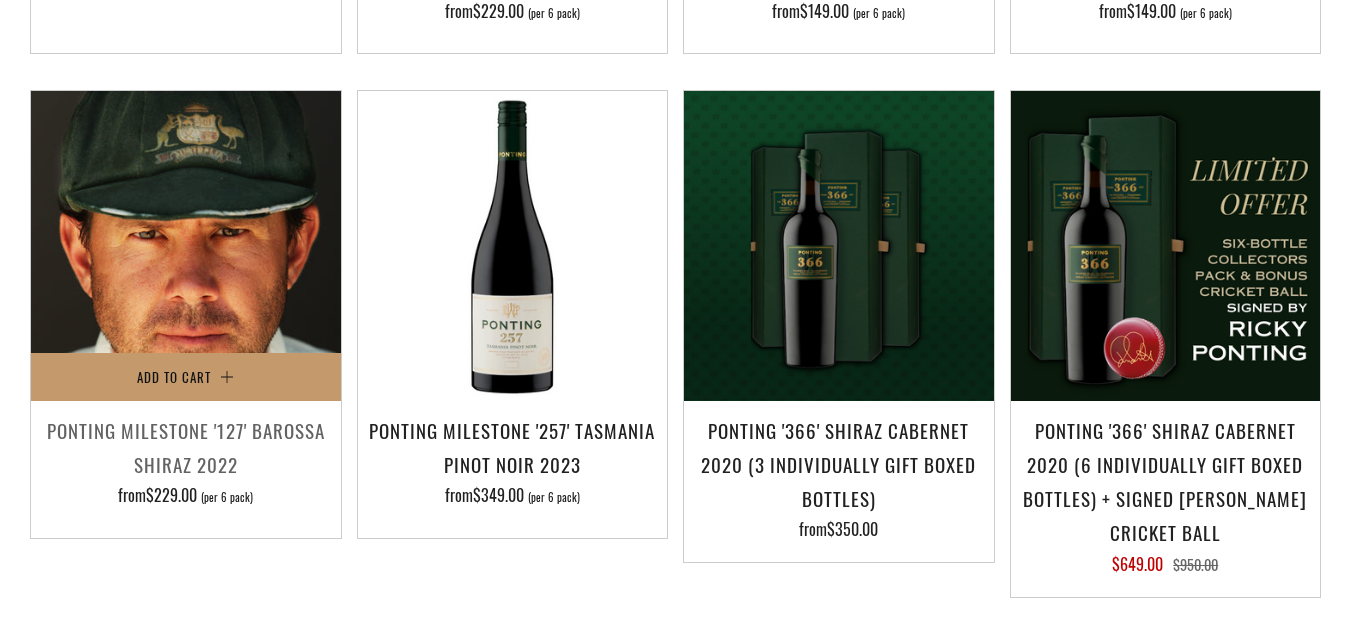 click at bounding box center (186, 246) 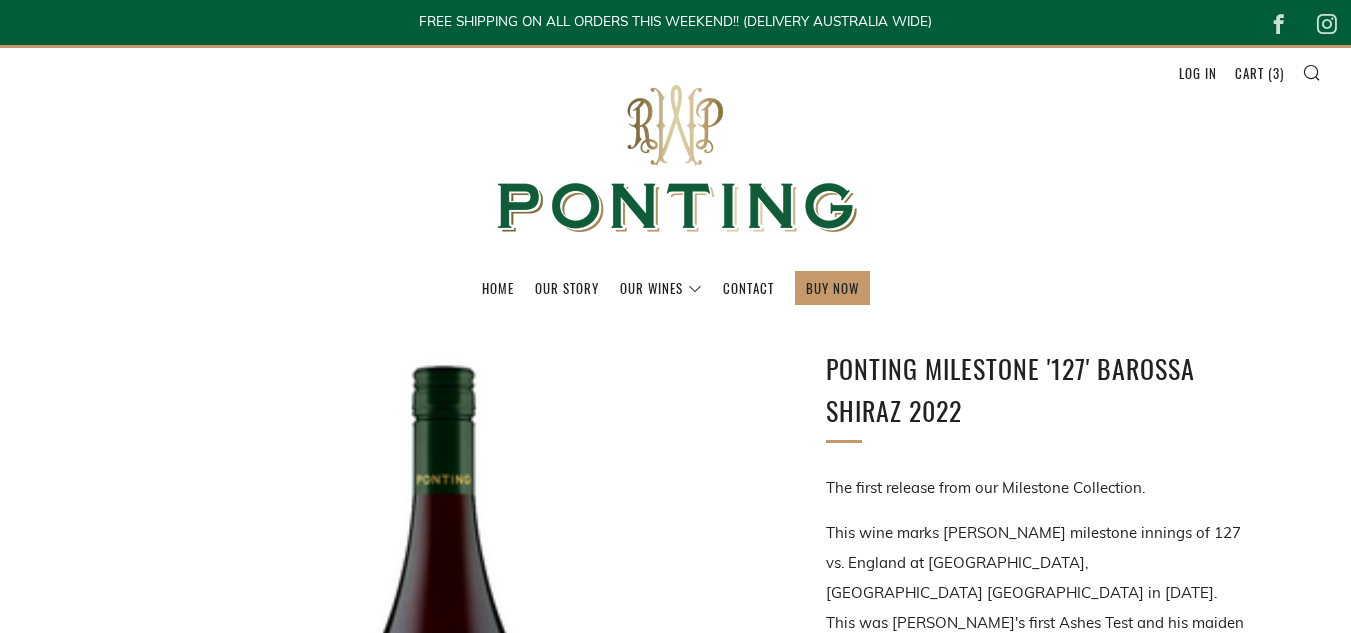 scroll, scrollTop: 0, scrollLeft: 0, axis: both 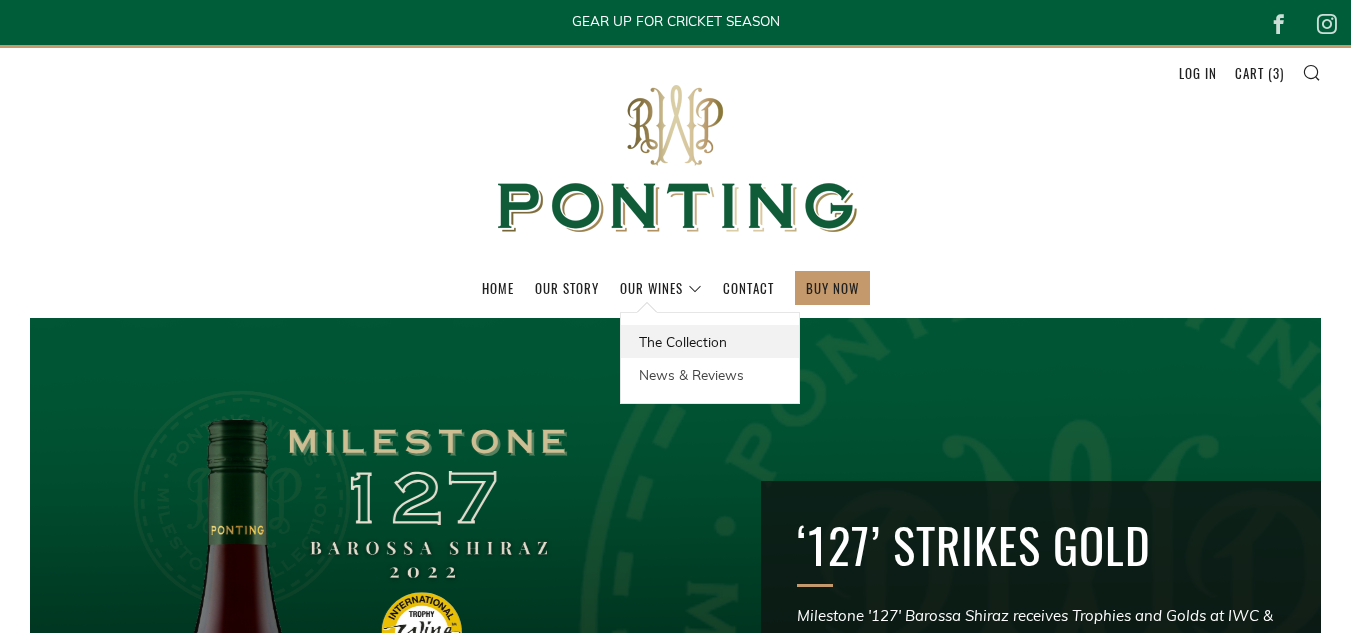 click on "The Collection" at bounding box center [710, 341] 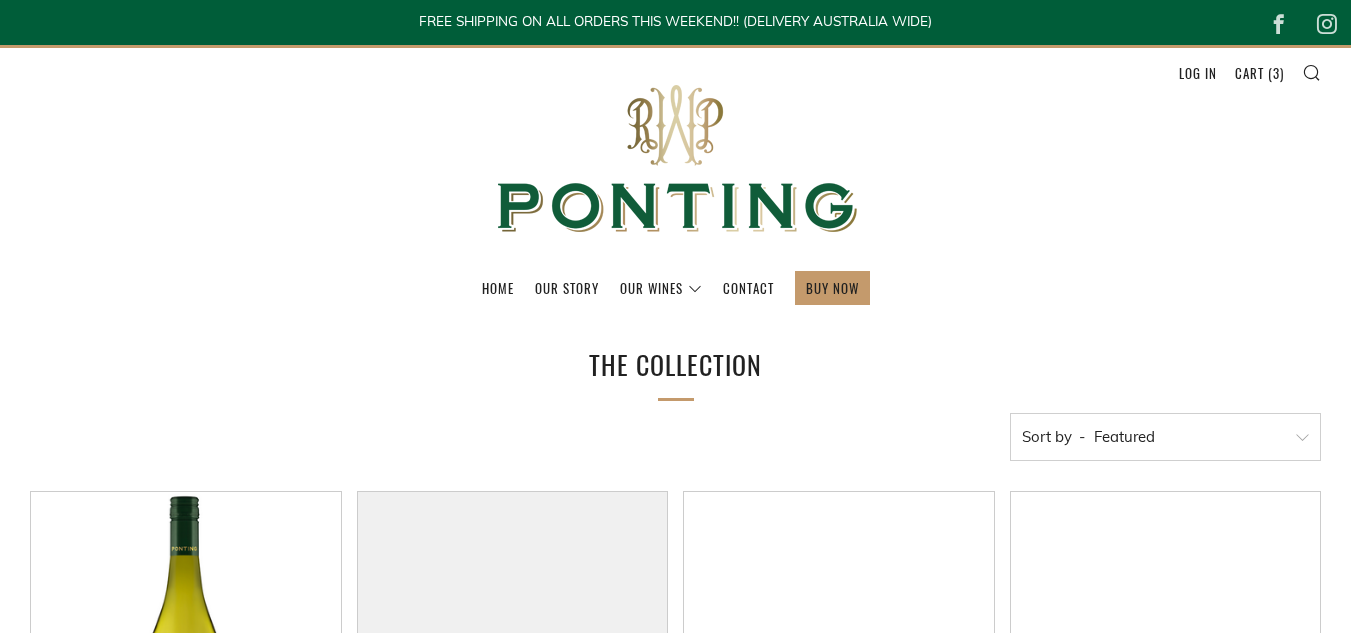 scroll, scrollTop: 0, scrollLeft: 0, axis: both 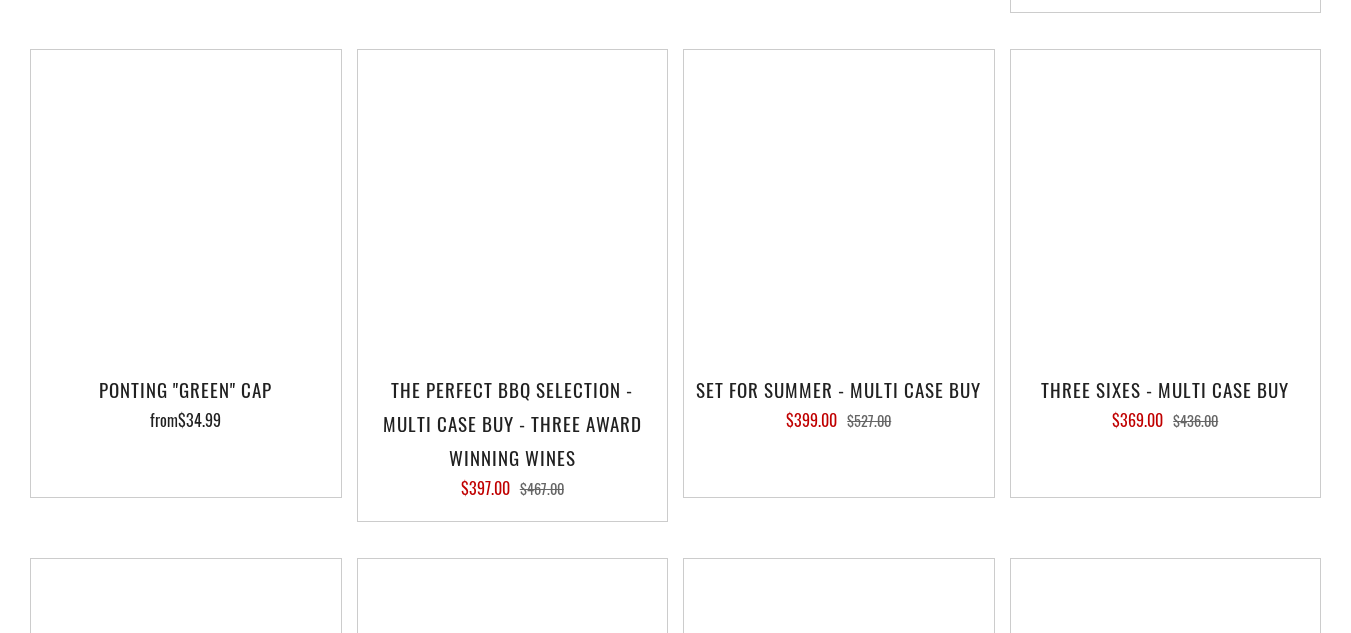 drag, startPoint x: 0, startPoint y: 0, endPoint x: 1365, endPoint y: 362, distance: 1412.1859 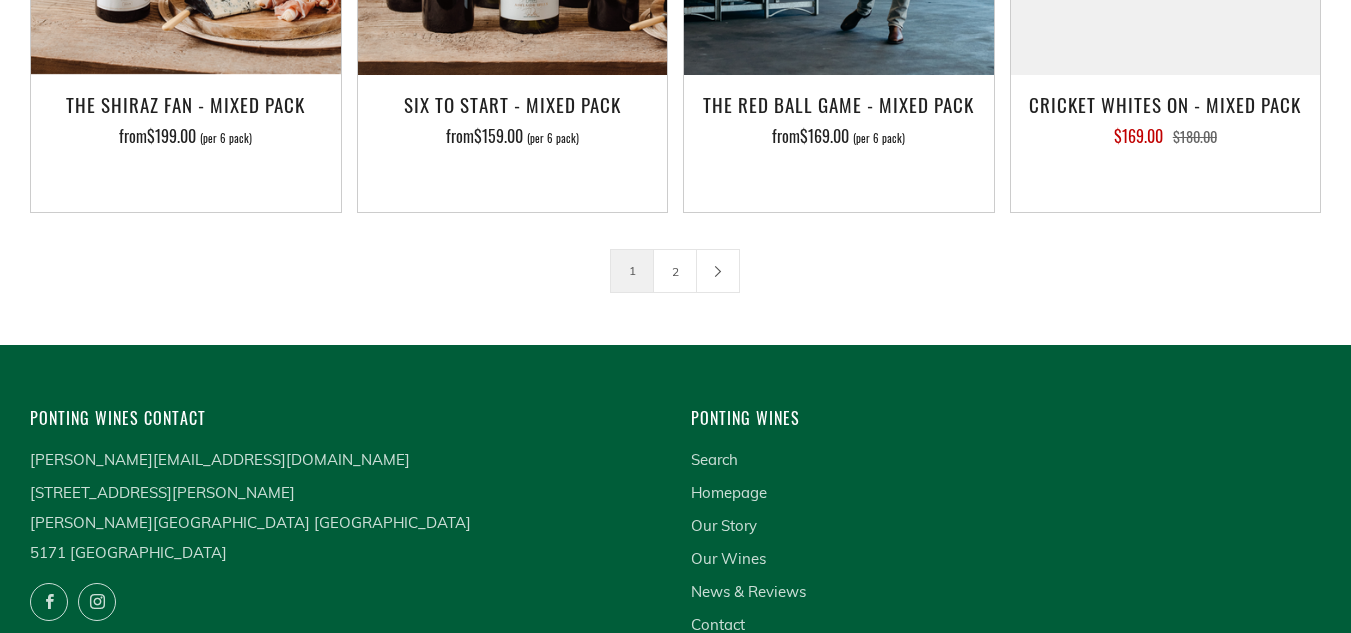 scroll, scrollTop: 3346, scrollLeft: 0, axis: vertical 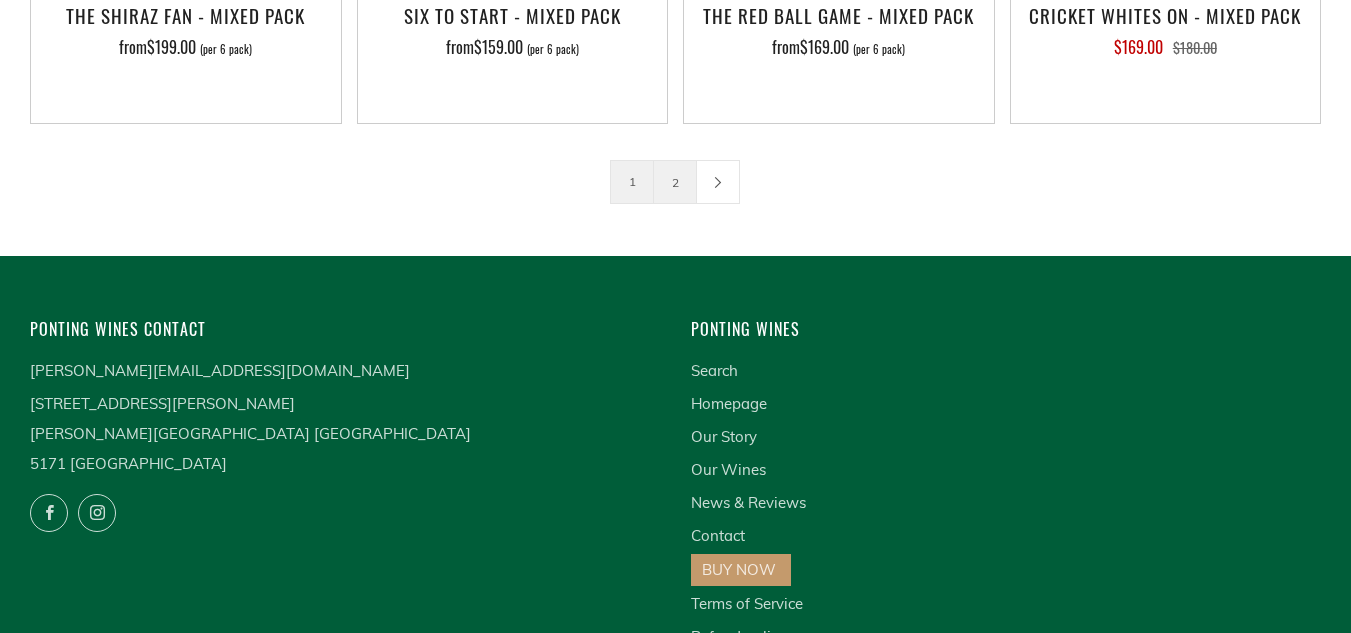 click on "2" at bounding box center [675, 182] 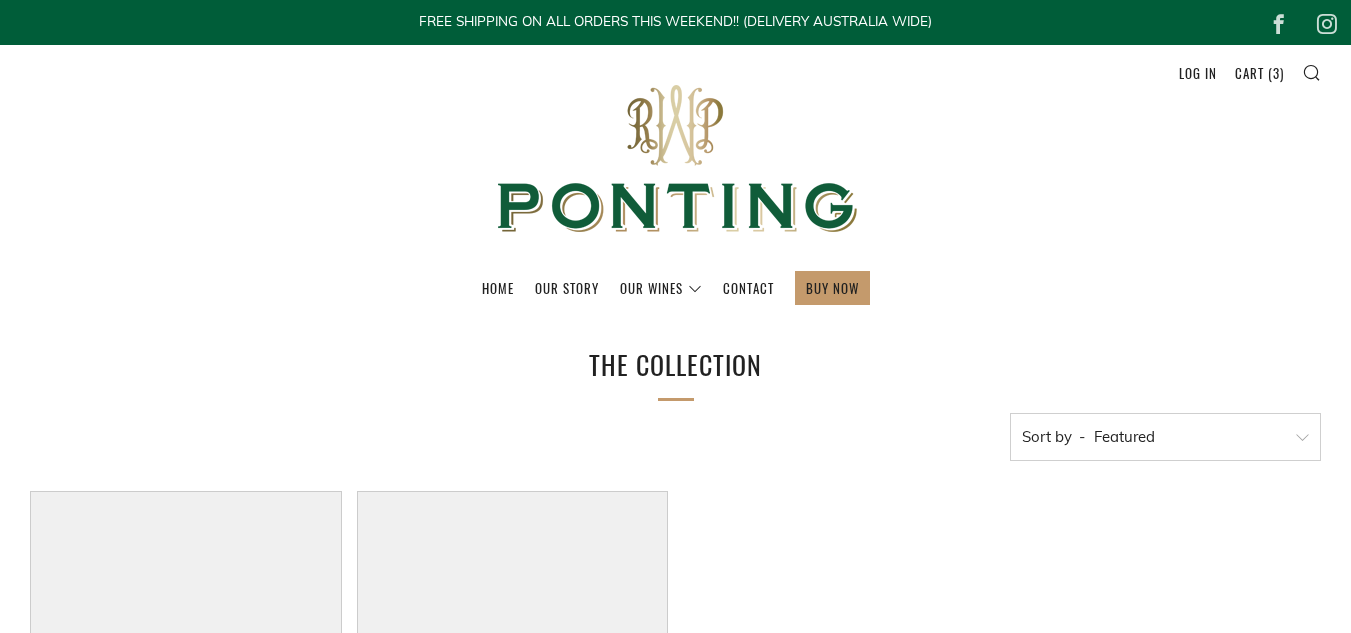 scroll, scrollTop: 0, scrollLeft: 0, axis: both 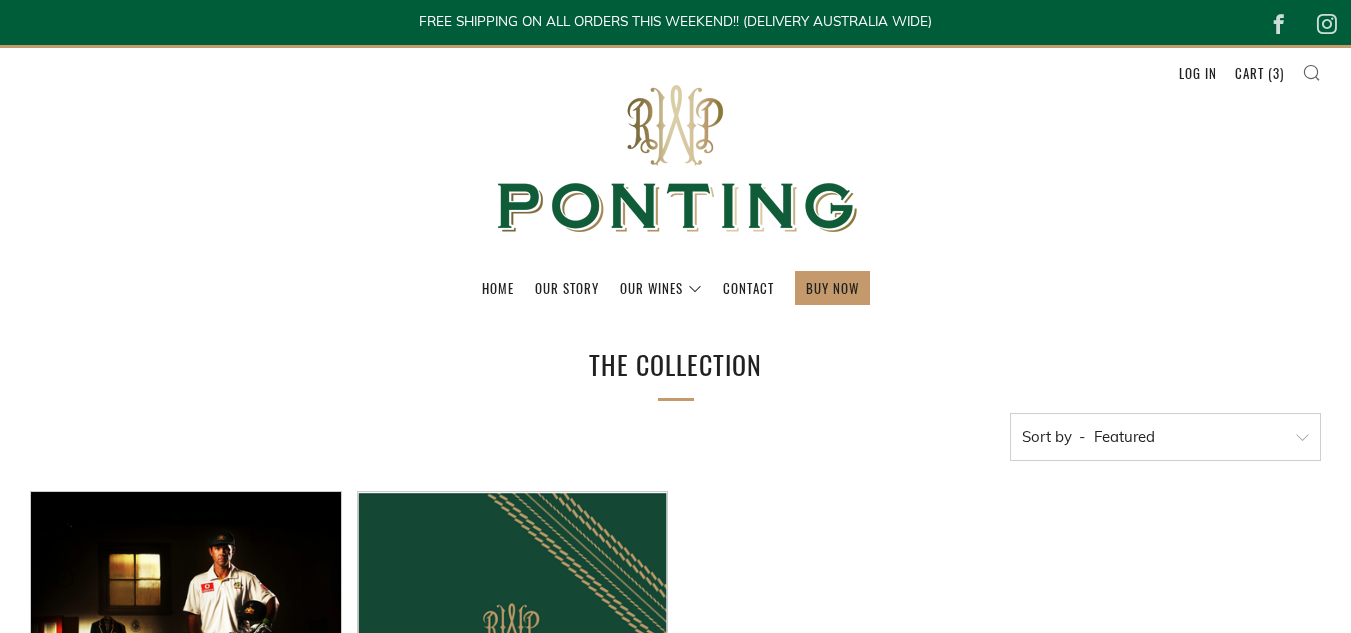 click at bounding box center (1311, 72) 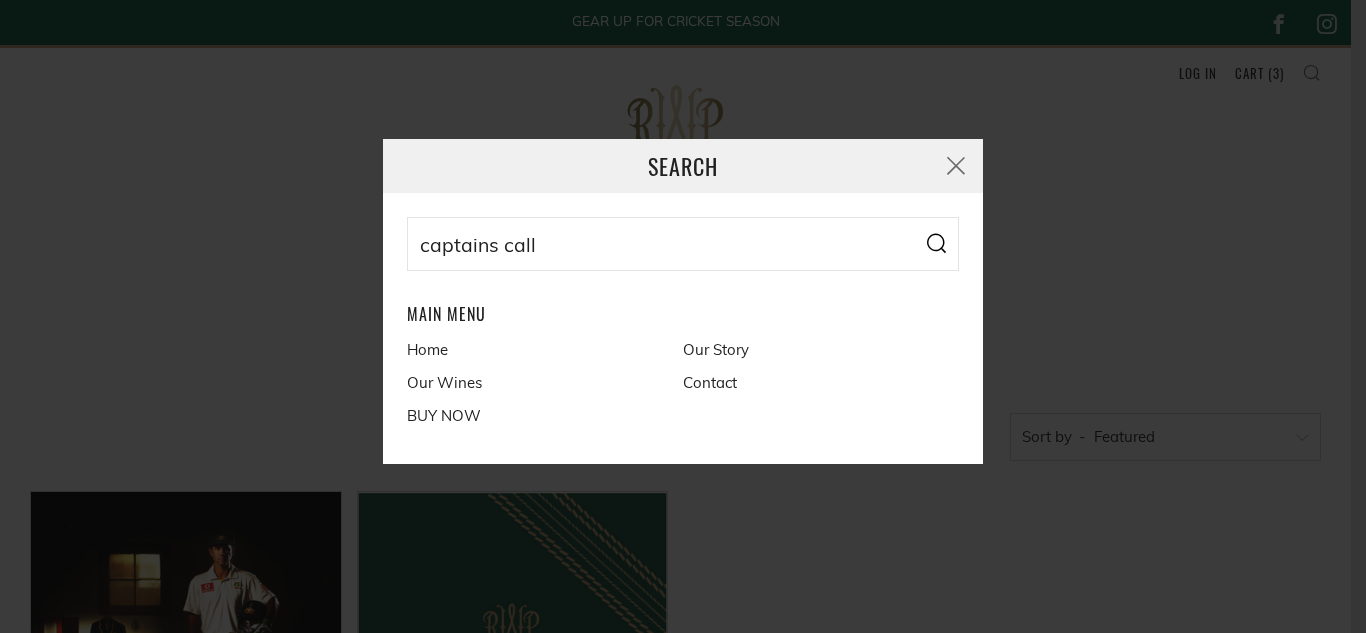 type on "captains call" 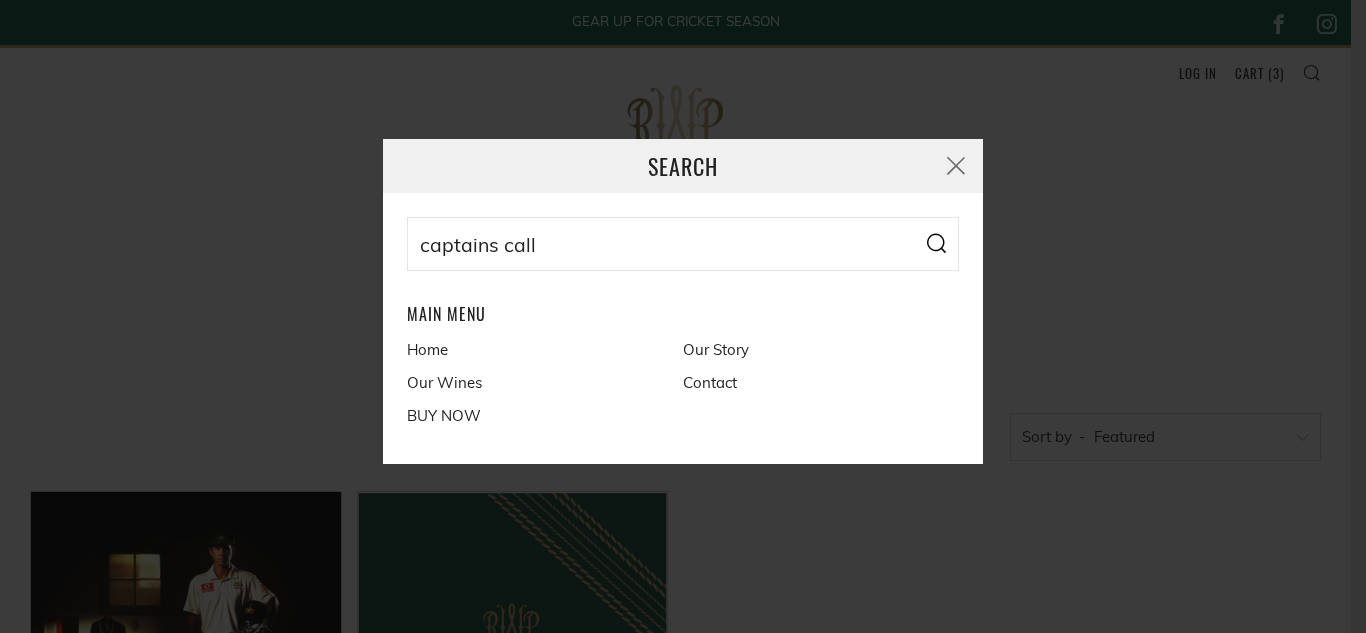 click at bounding box center [936, 242] 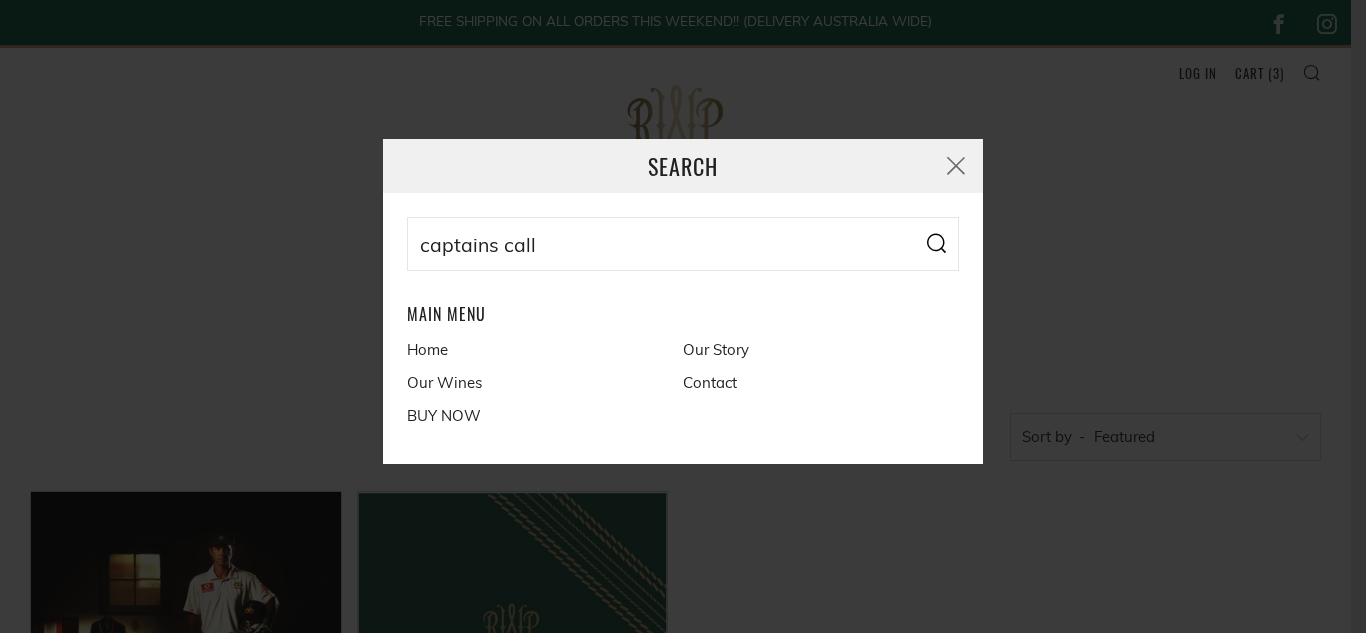 click on "Our Wines" at bounding box center [539, 383] 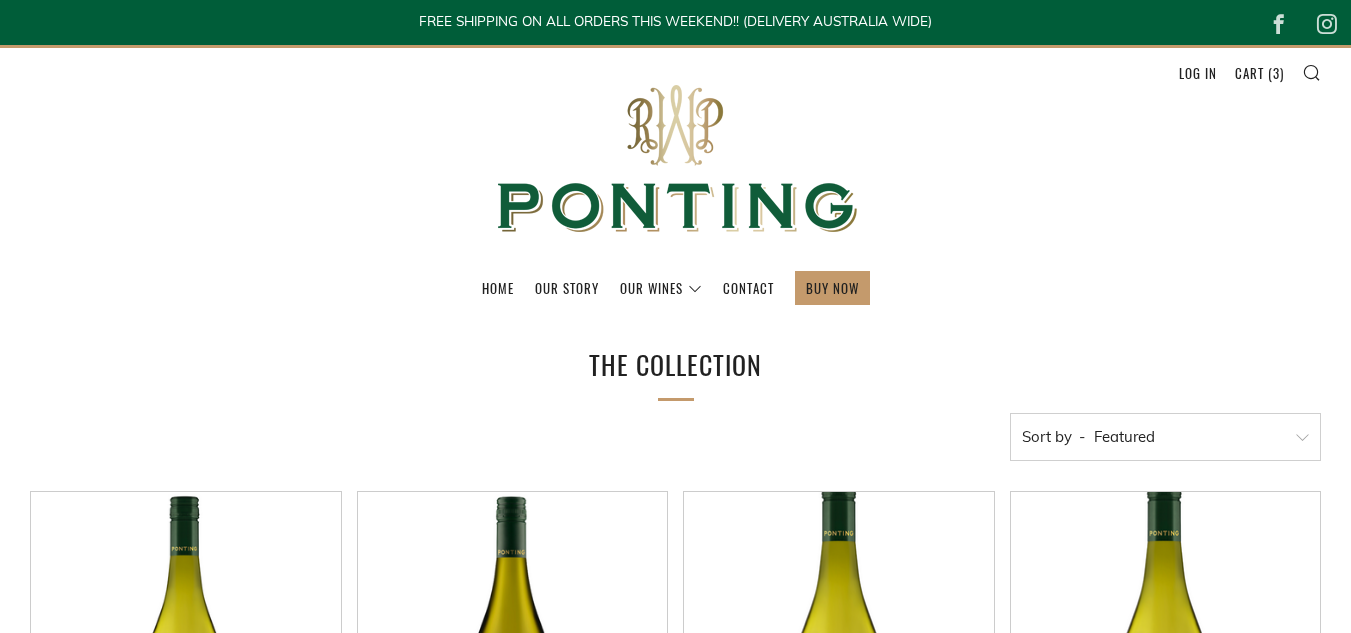 scroll, scrollTop: 0, scrollLeft: 0, axis: both 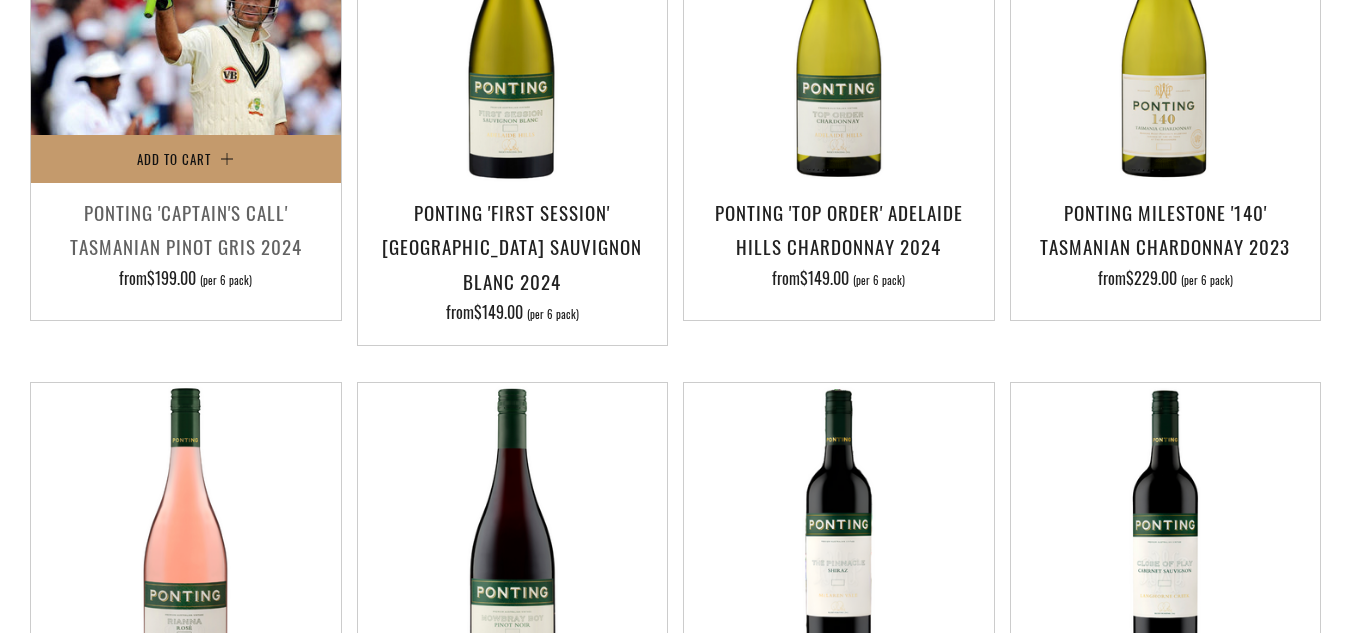 click at bounding box center [186, 29] 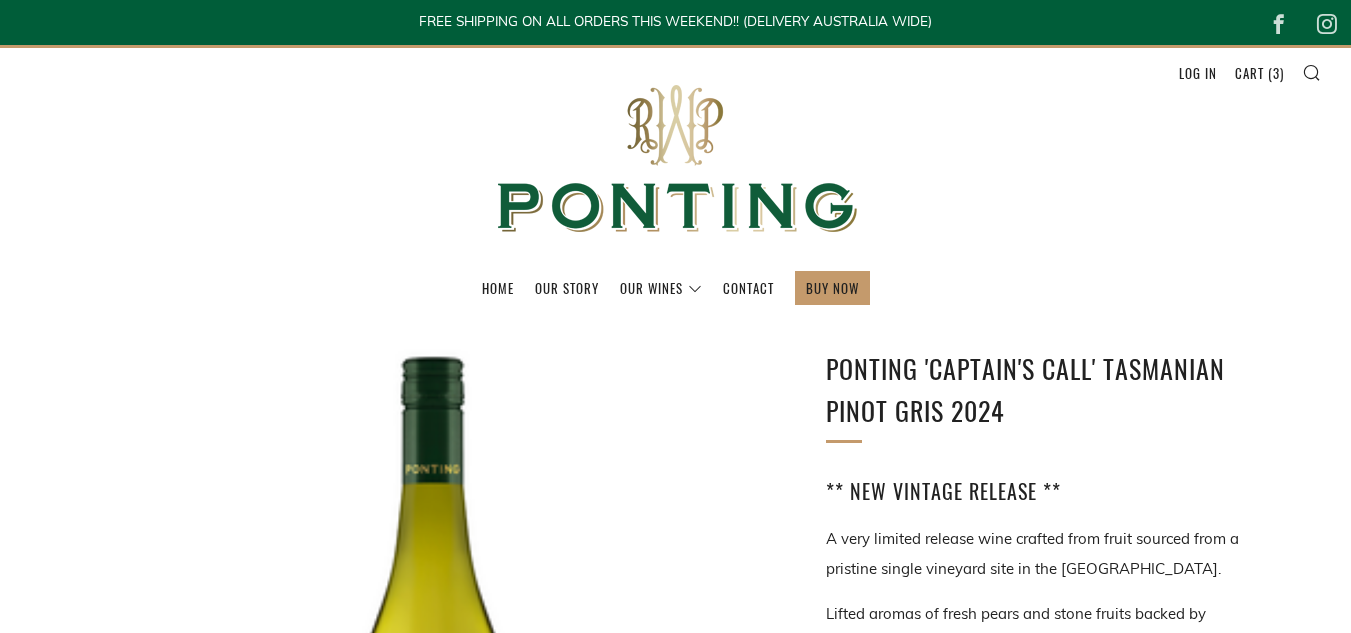 scroll, scrollTop: 0, scrollLeft: 0, axis: both 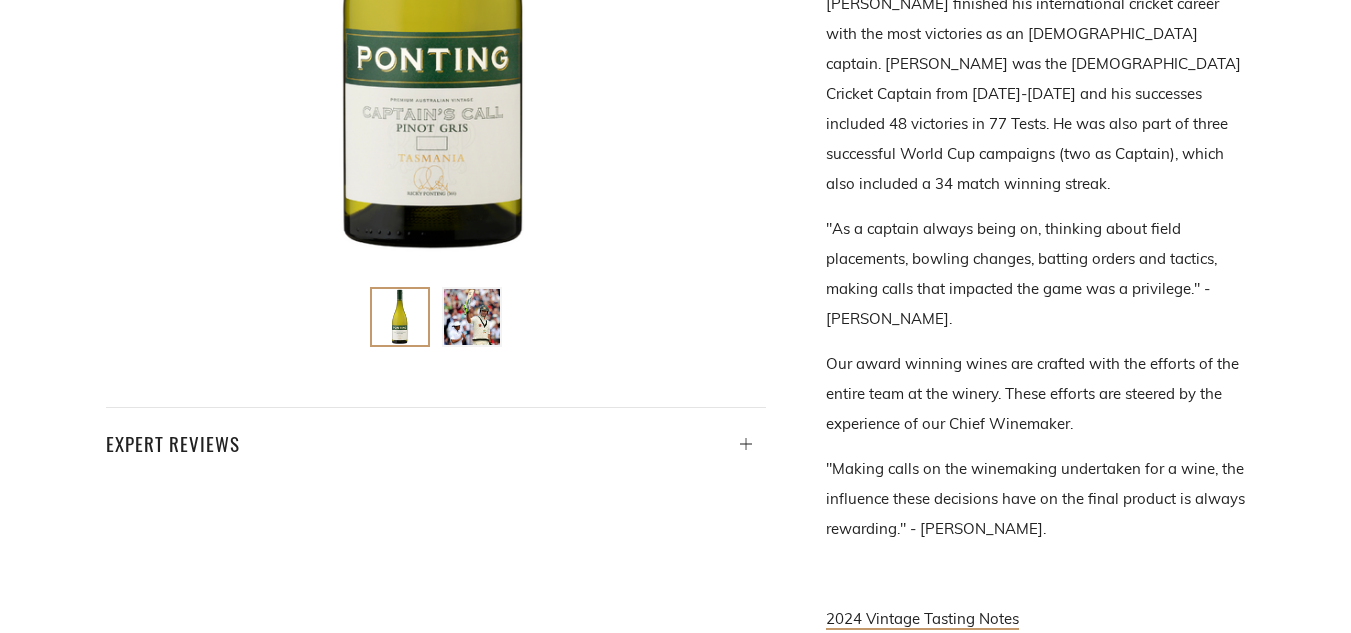click at bounding box center [472, 317] 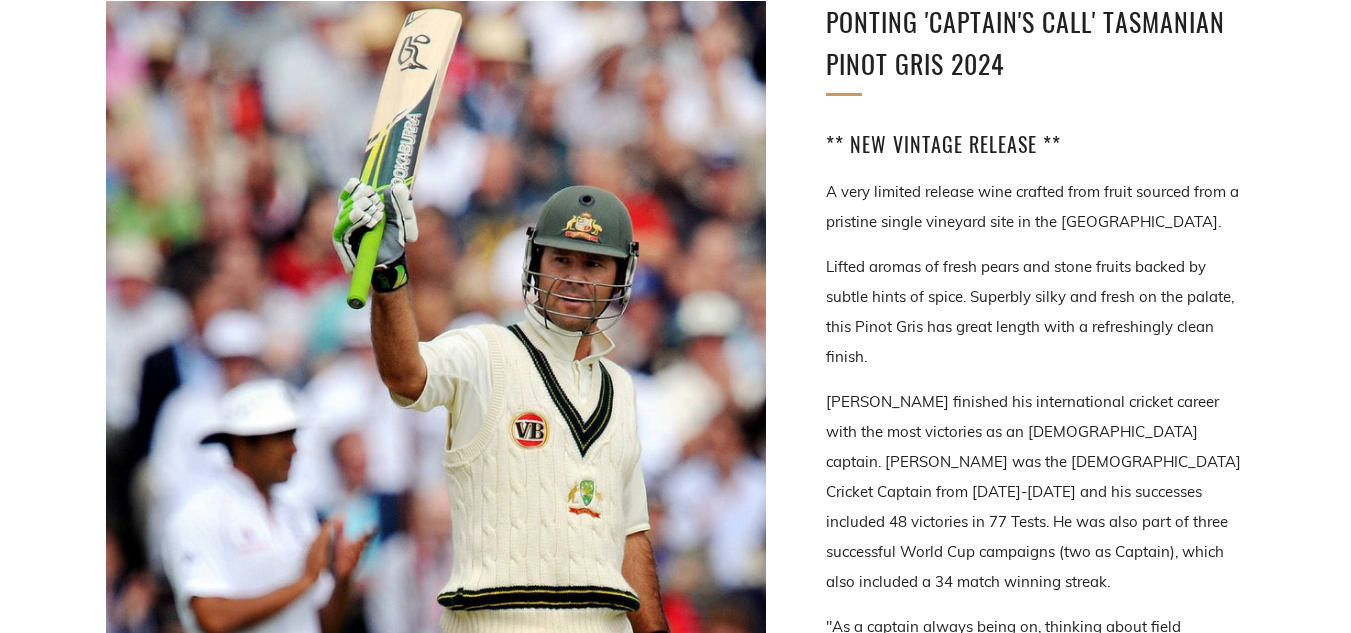scroll, scrollTop: 360, scrollLeft: 0, axis: vertical 